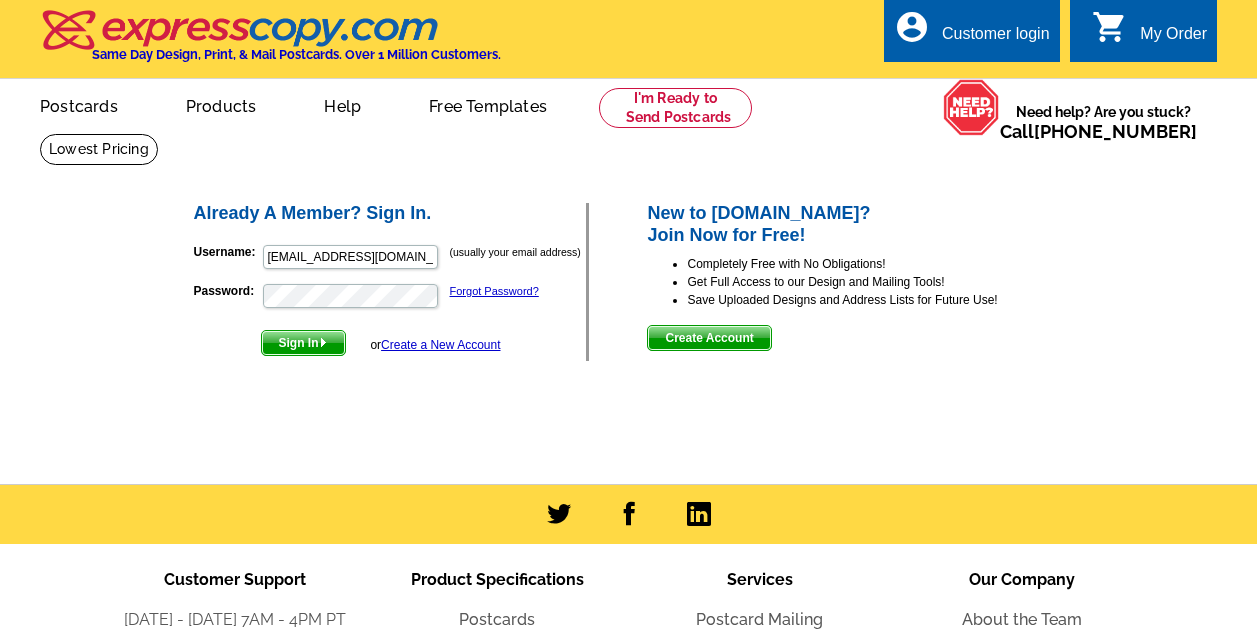 scroll, scrollTop: 0, scrollLeft: 0, axis: both 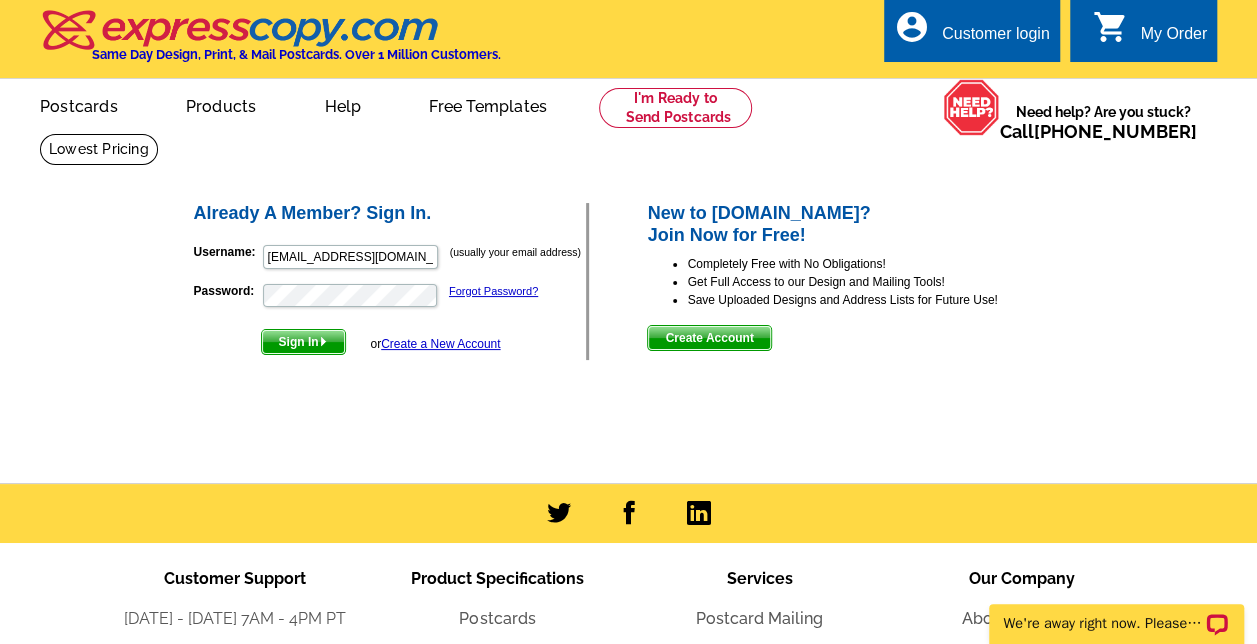 click on "Sign In" at bounding box center [303, 342] 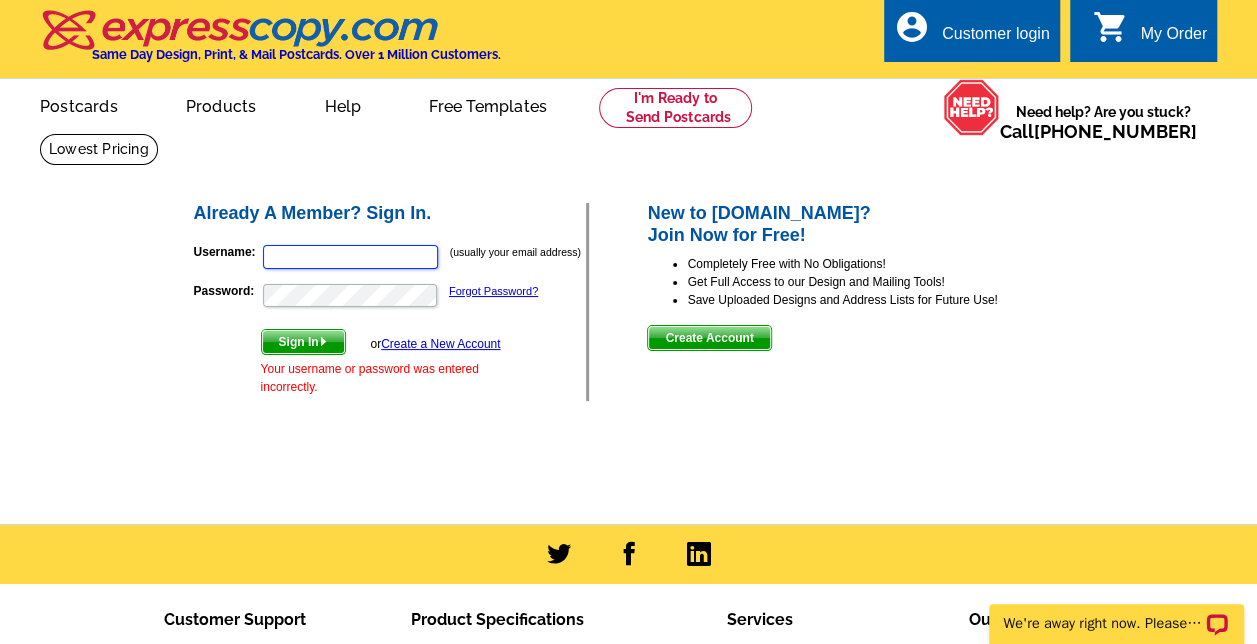 click on "Username:" at bounding box center [350, 257] 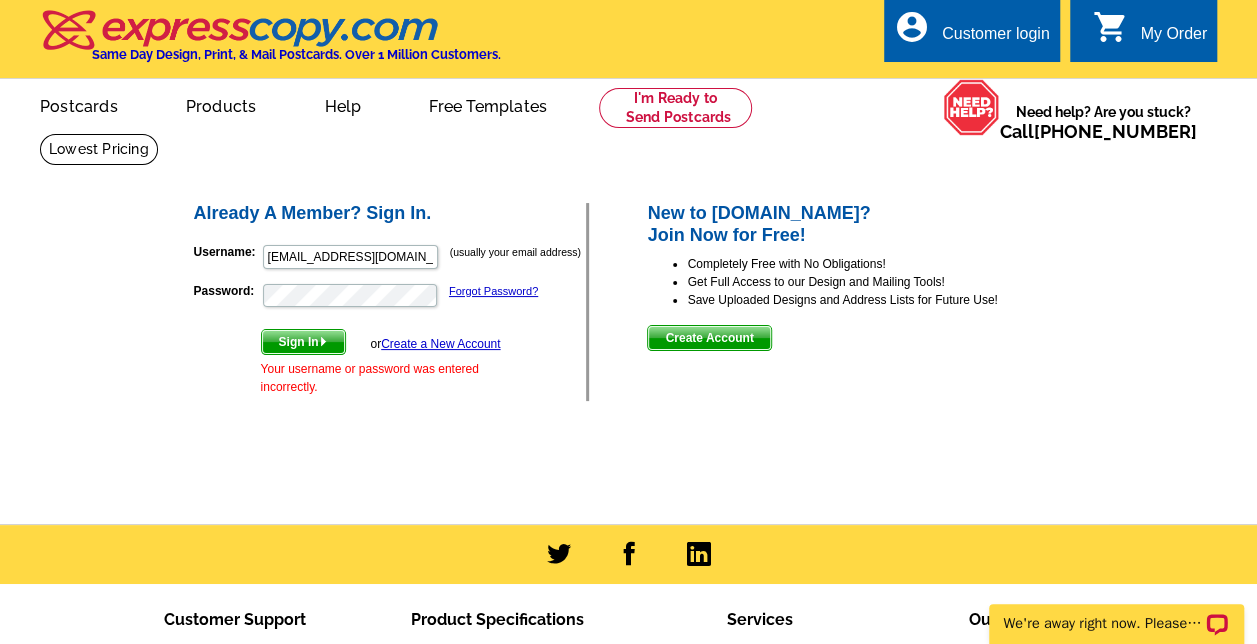 click on "Create a New Account" at bounding box center (440, 344) 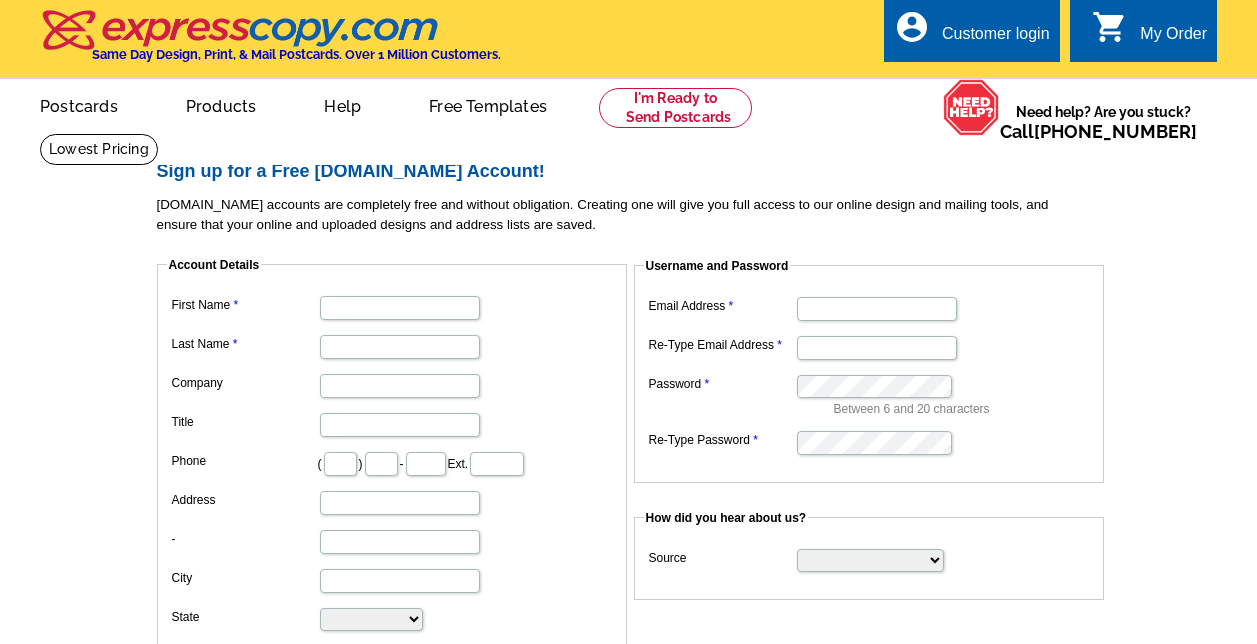 scroll, scrollTop: 0, scrollLeft: 0, axis: both 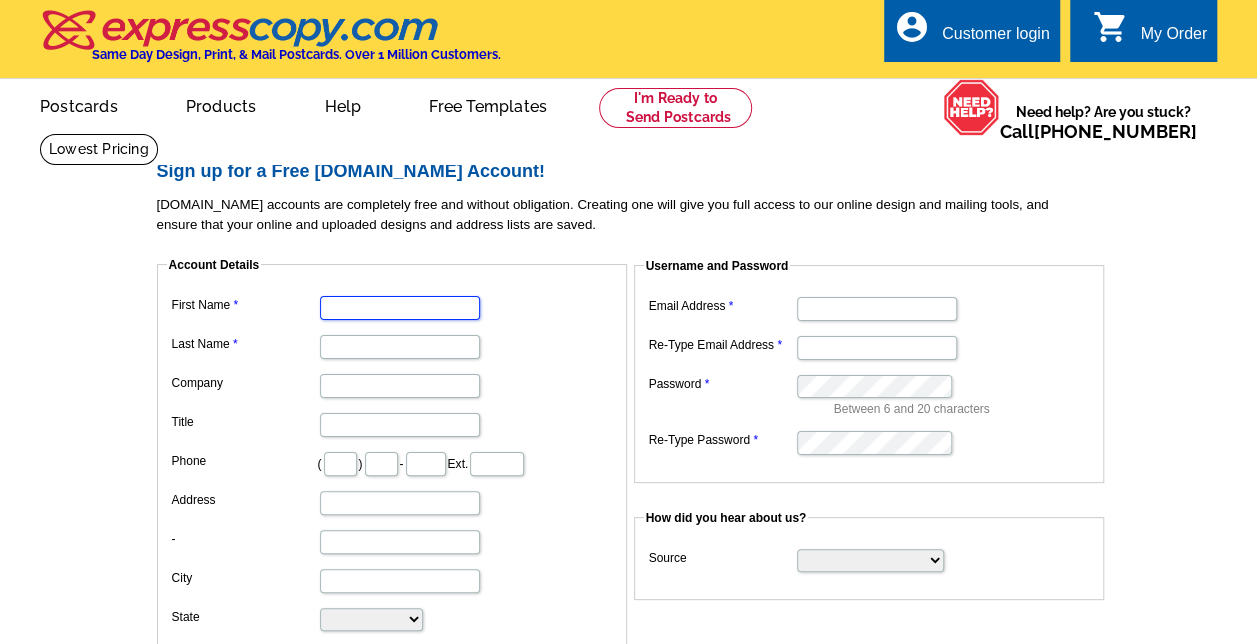 click on "First Name" at bounding box center (400, 308) 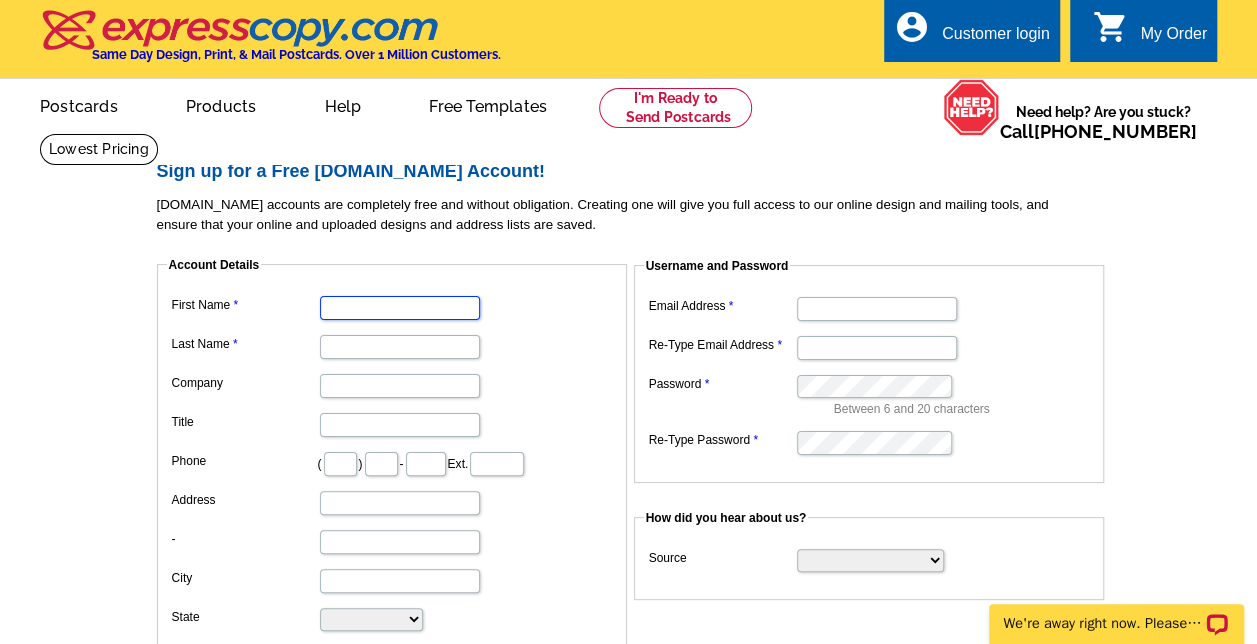 scroll, scrollTop: 0, scrollLeft: 0, axis: both 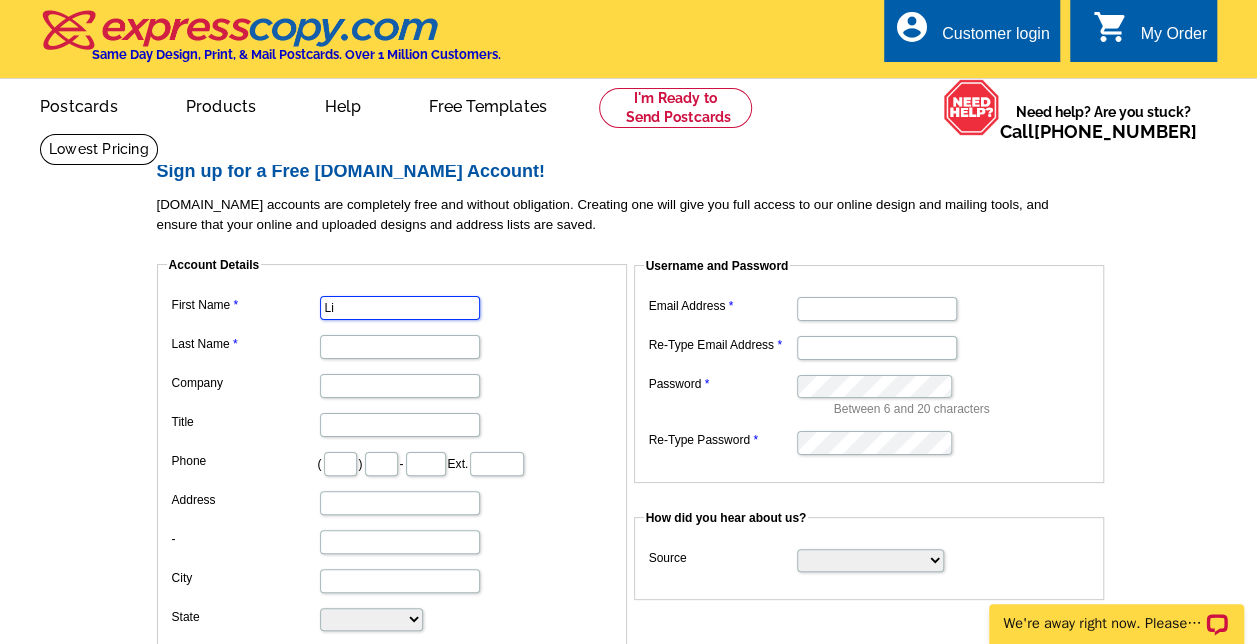 type on "[PERSON_NAME]" 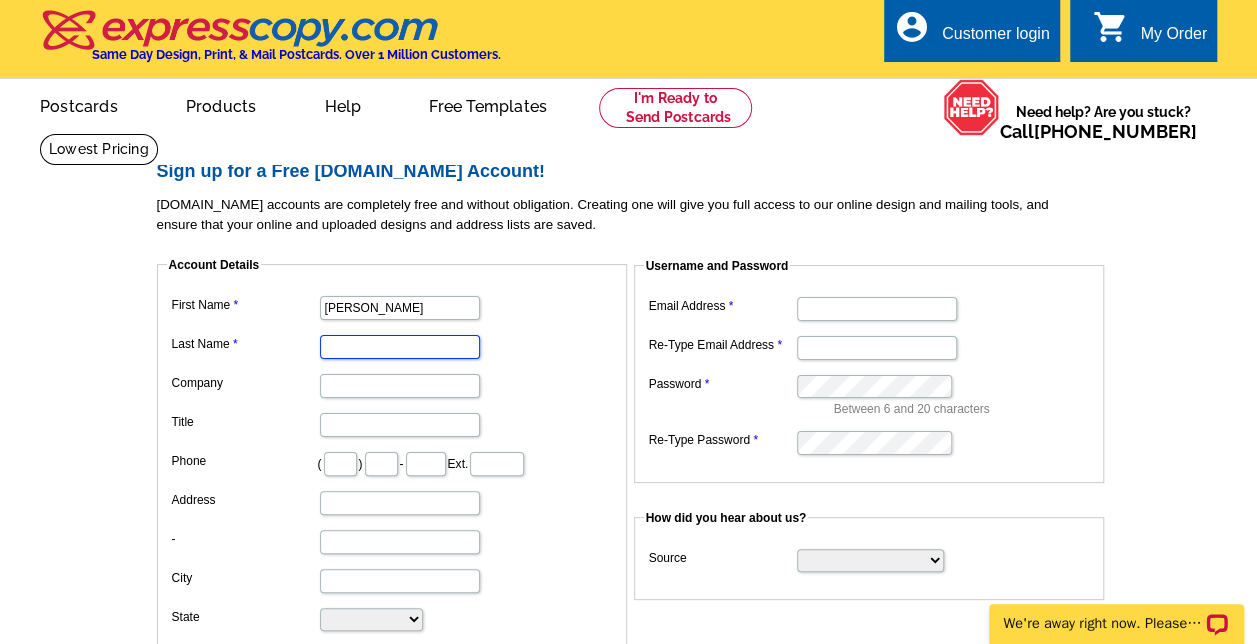 scroll, scrollTop: 0, scrollLeft: 0, axis: both 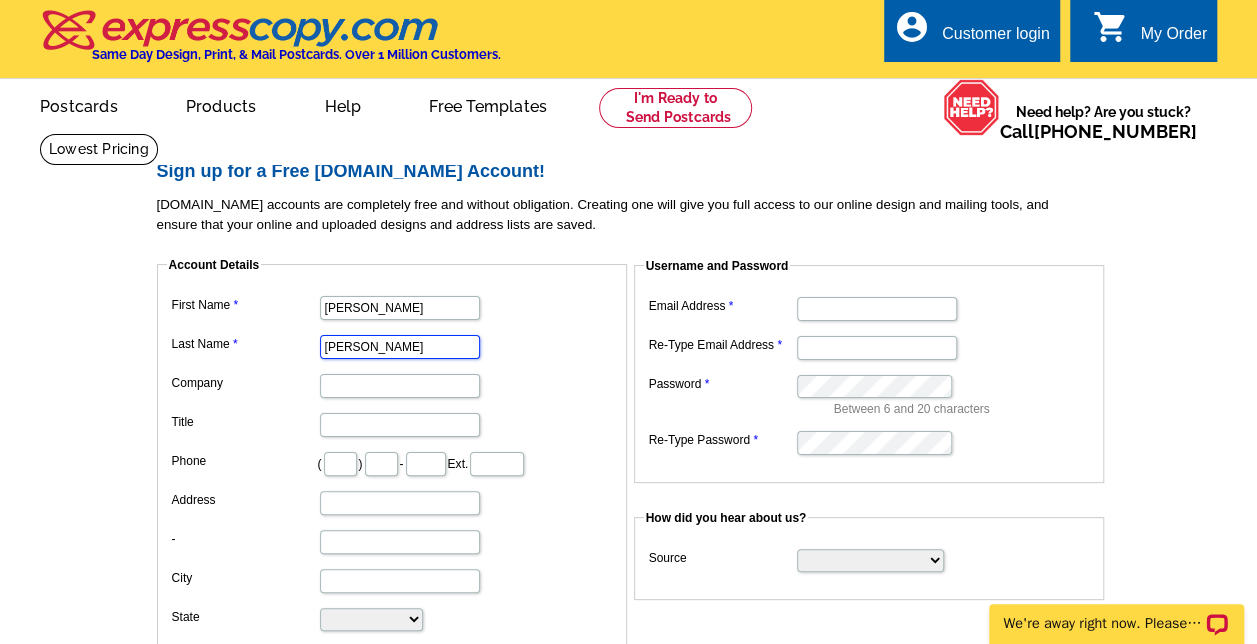 type on "[PERSON_NAME]" 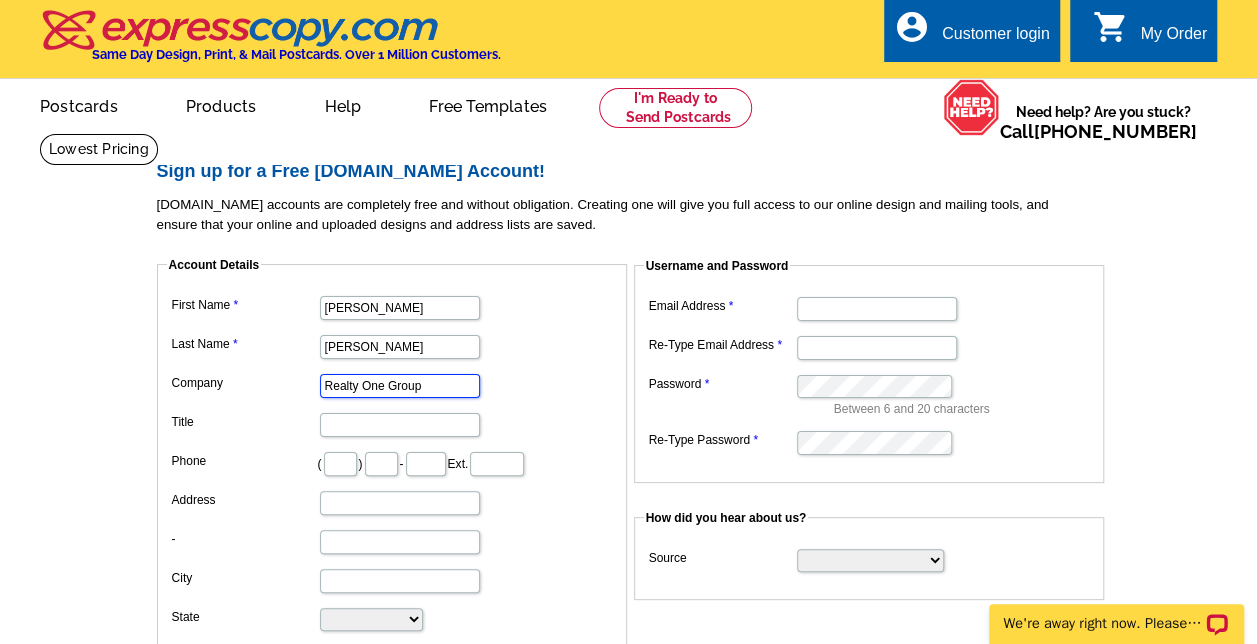 type on "Realty One Group" 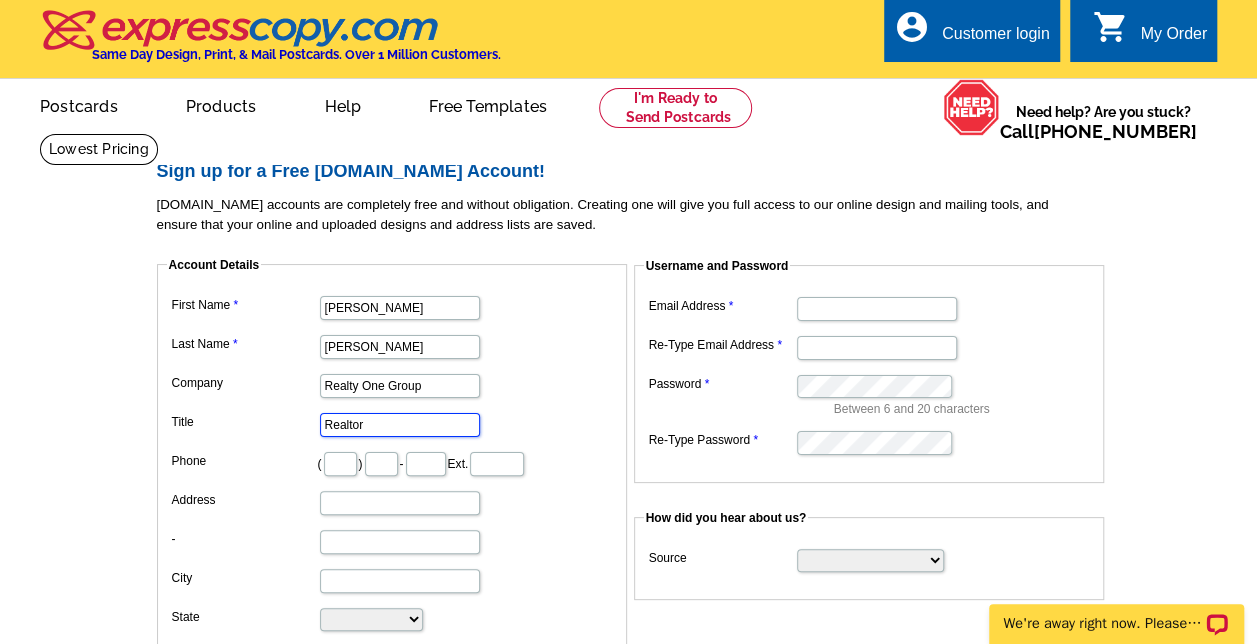 type on "Realtor" 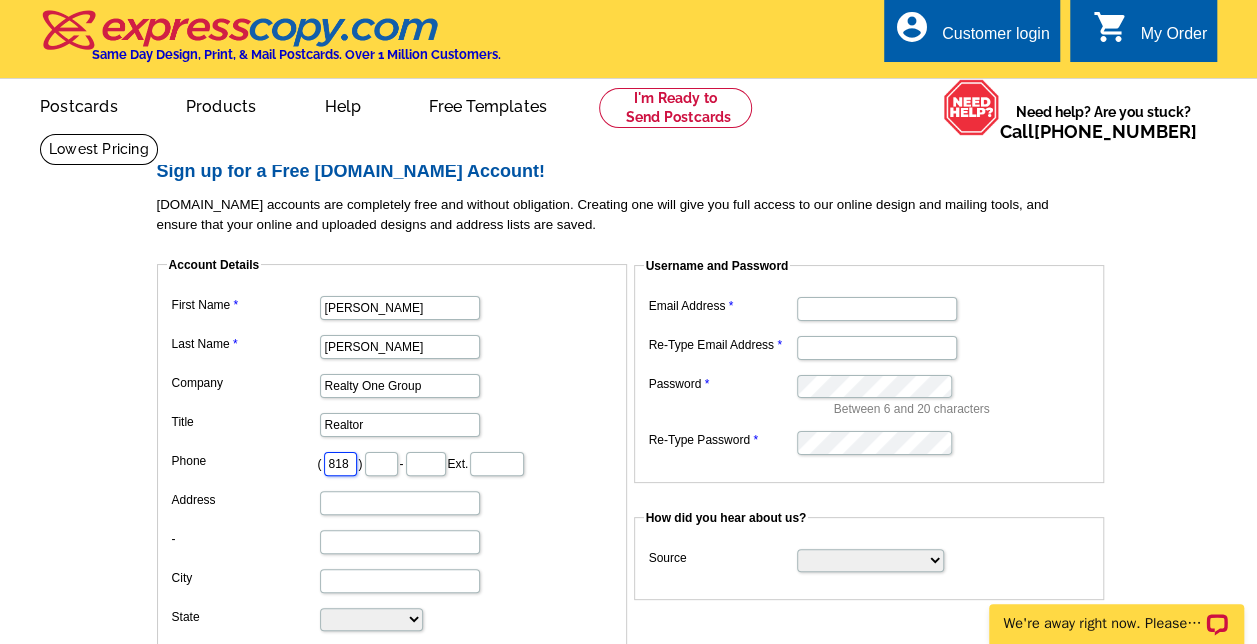 type on "818" 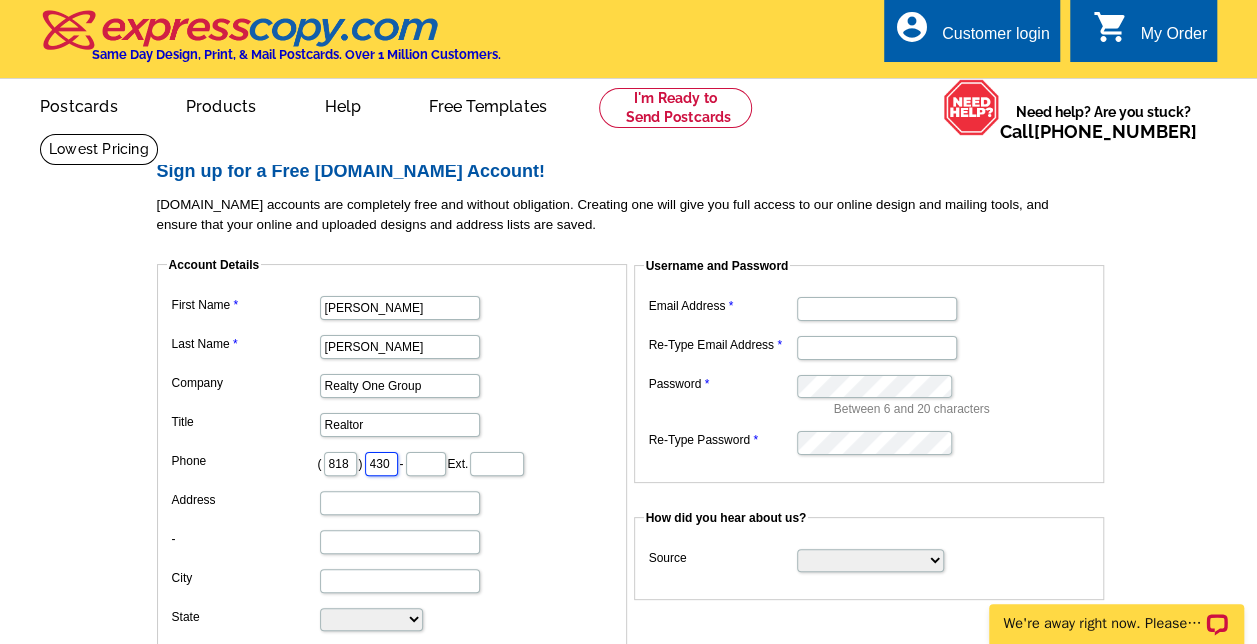 type on "430" 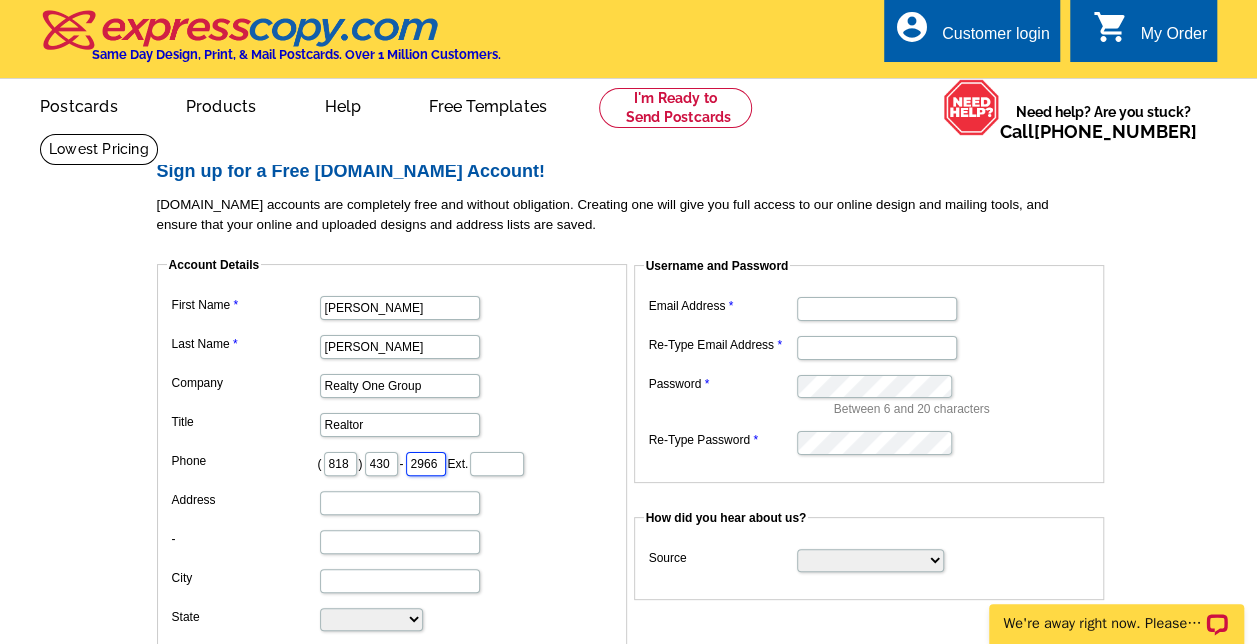 type on "2966" 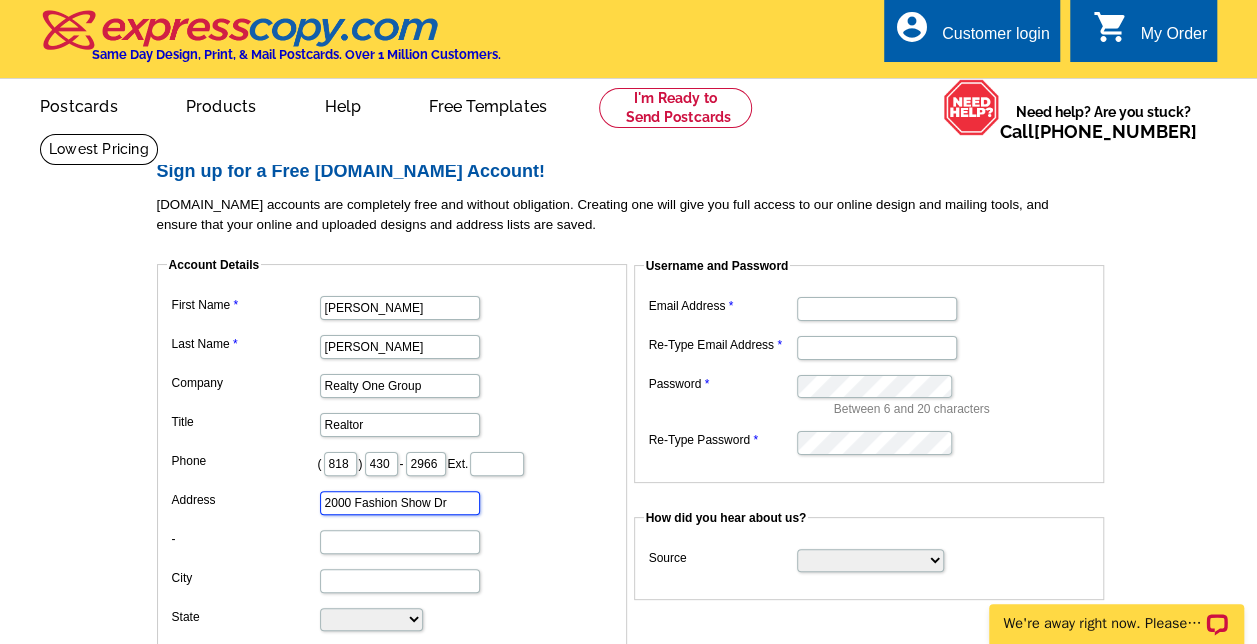 type on "2000 Fashion Show Dr" 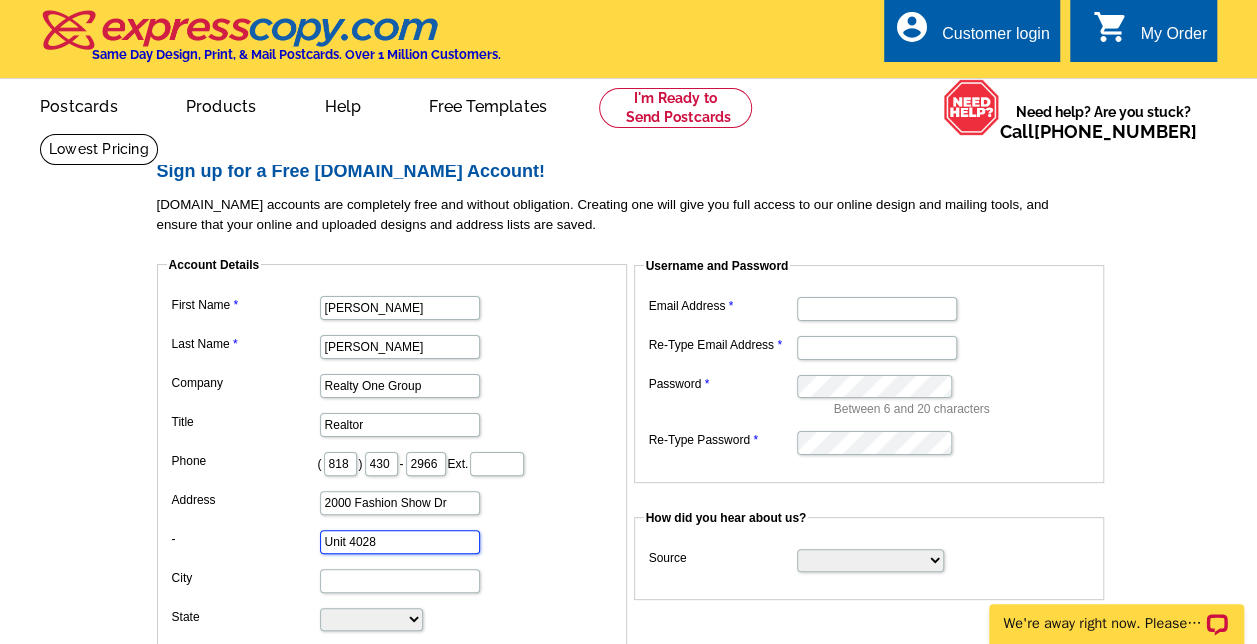 type on "Unit 4028" 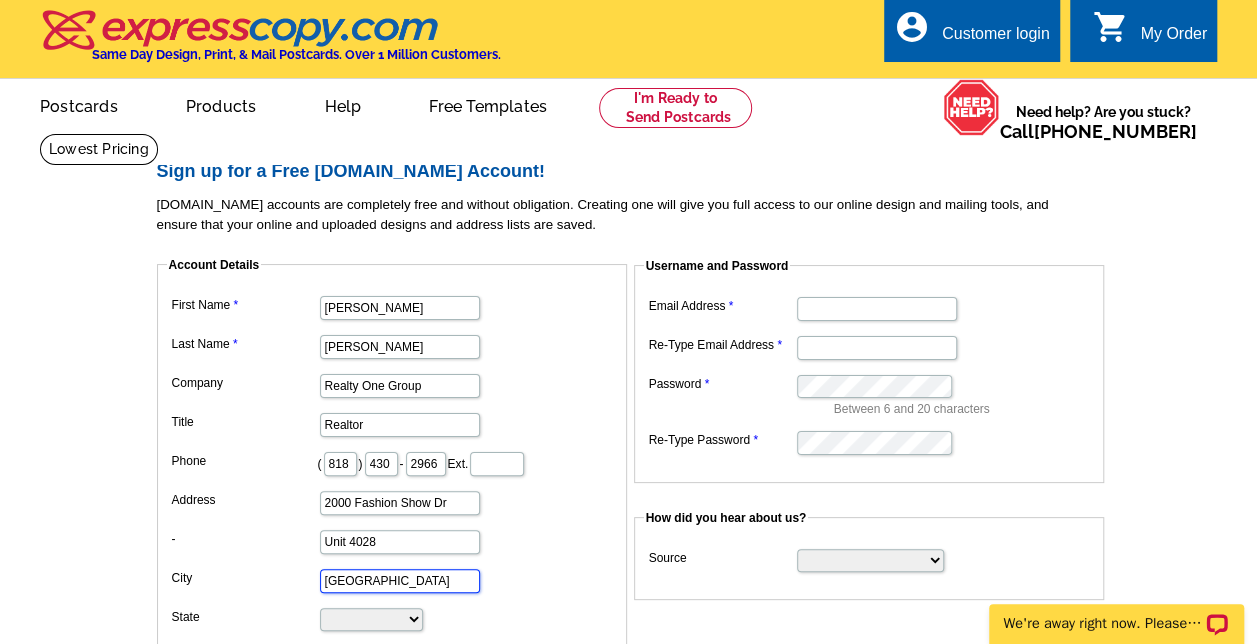 type on "Las Vegas" 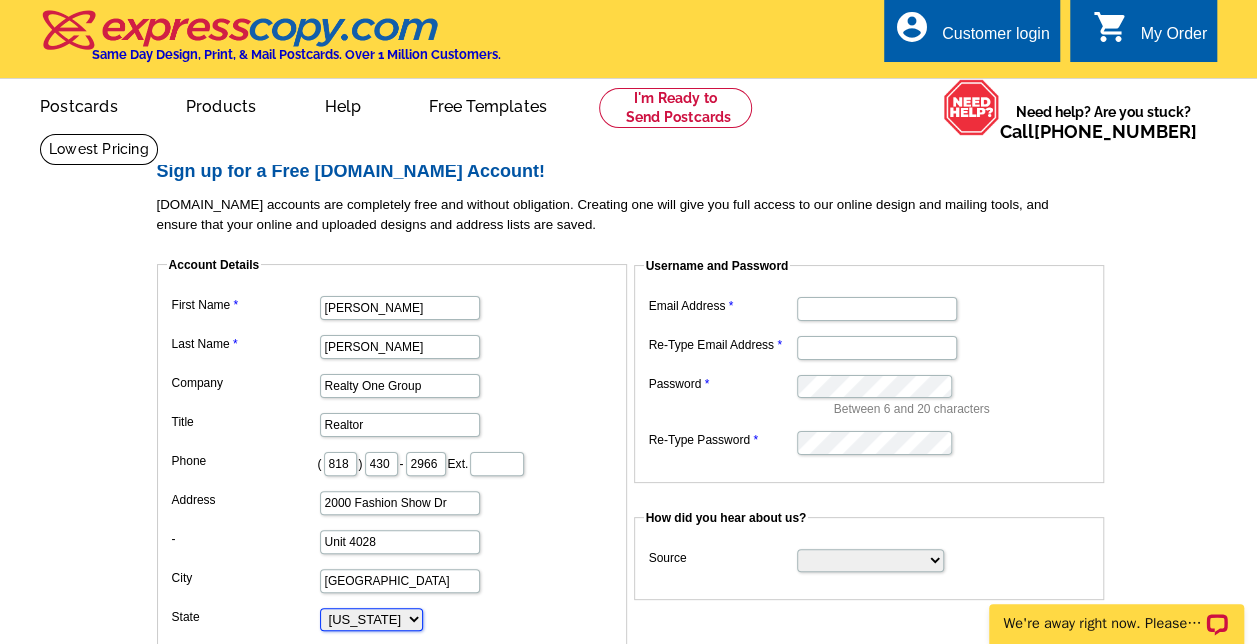 select on "NV" 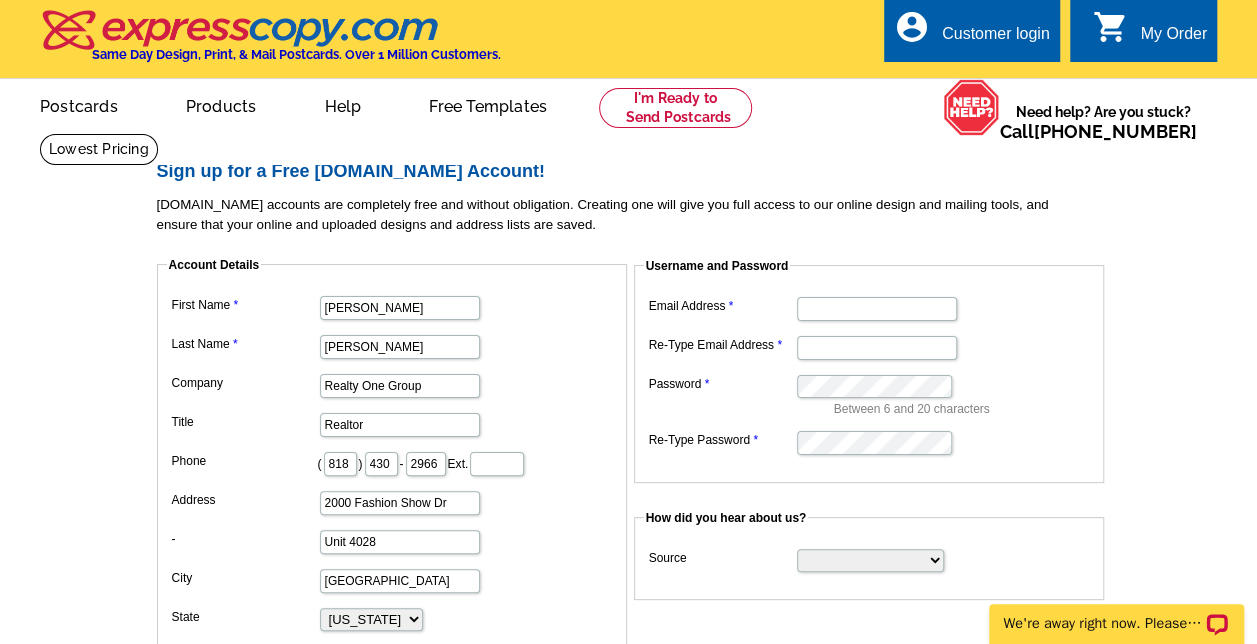 scroll, scrollTop: 20, scrollLeft: 0, axis: vertical 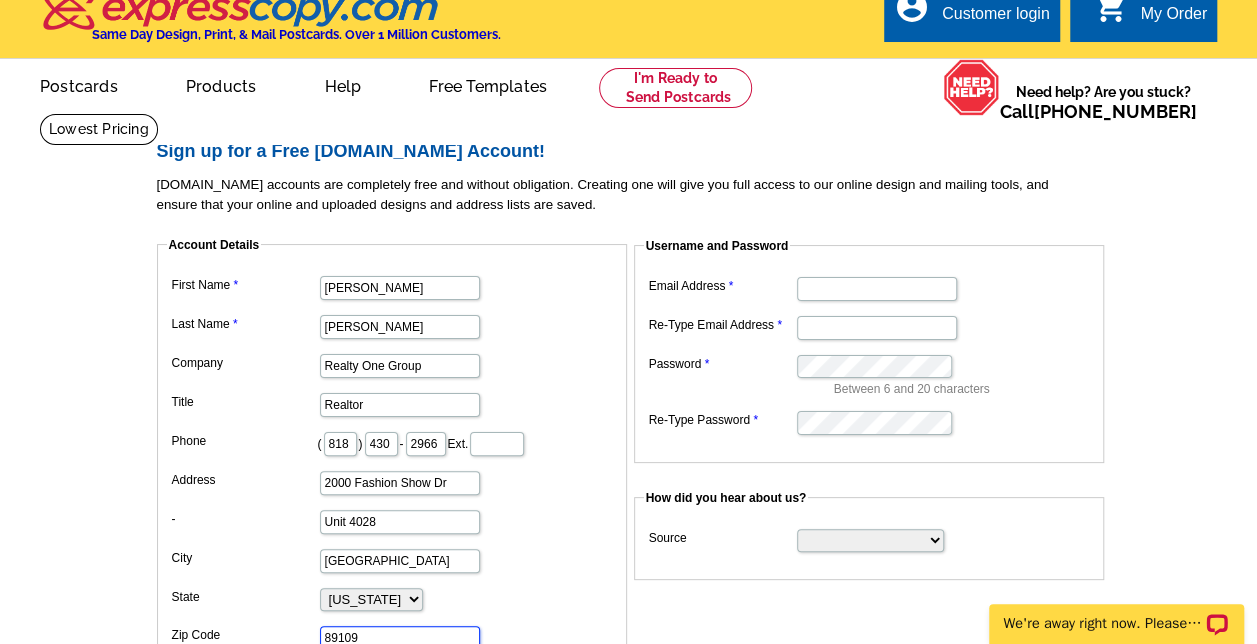 type on "89109" 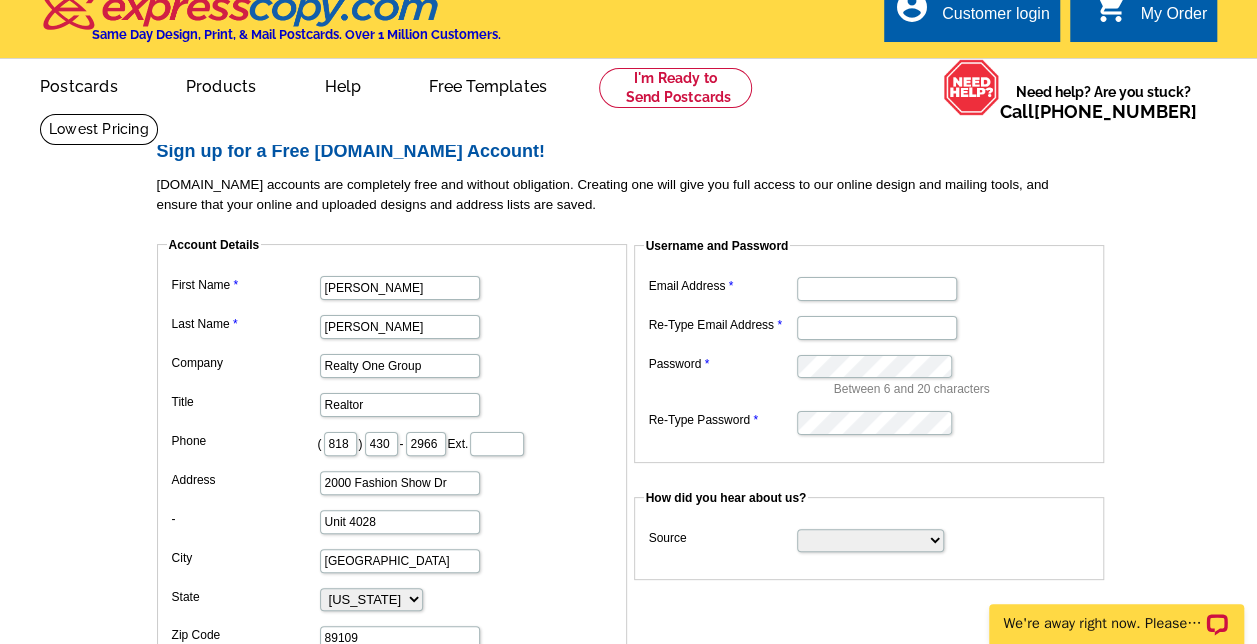 click on "First Name
Liz
Last Name
Fenley
Company
Realty One Group
Title
Realtor
Phone
( 818 )  430  -  2966  Ext.
Address
2000 Fashion Show Dr
-
Unit 4028
City
Las Vegas
State
Alabama
Alaska
Arizona
Arkansas
California
Colorado
Connecticut
District of Columbia
Delaware
Florida
Georgia
Hawaii
Idaho
Illinois
Indiana
Iowa
Kansas
Kentucky
Louisiana
Maine
Maryland
Massachusetts
Michigan
Minnesota
Mississippi
Missouri
Montana
Nebraska
Nevada
New Hampshire
New Jersey
New Mexico
New York
North Carolina
North Dakota
Ohio
Oklahoma
Oregon
Pennsylvania
Rhode Island
South Carolina
South Dakota
Tennessee
Texas
Utah
Vermont
Virginia
Washington
West Virginia
Wisconsin" at bounding box center (392, 480) 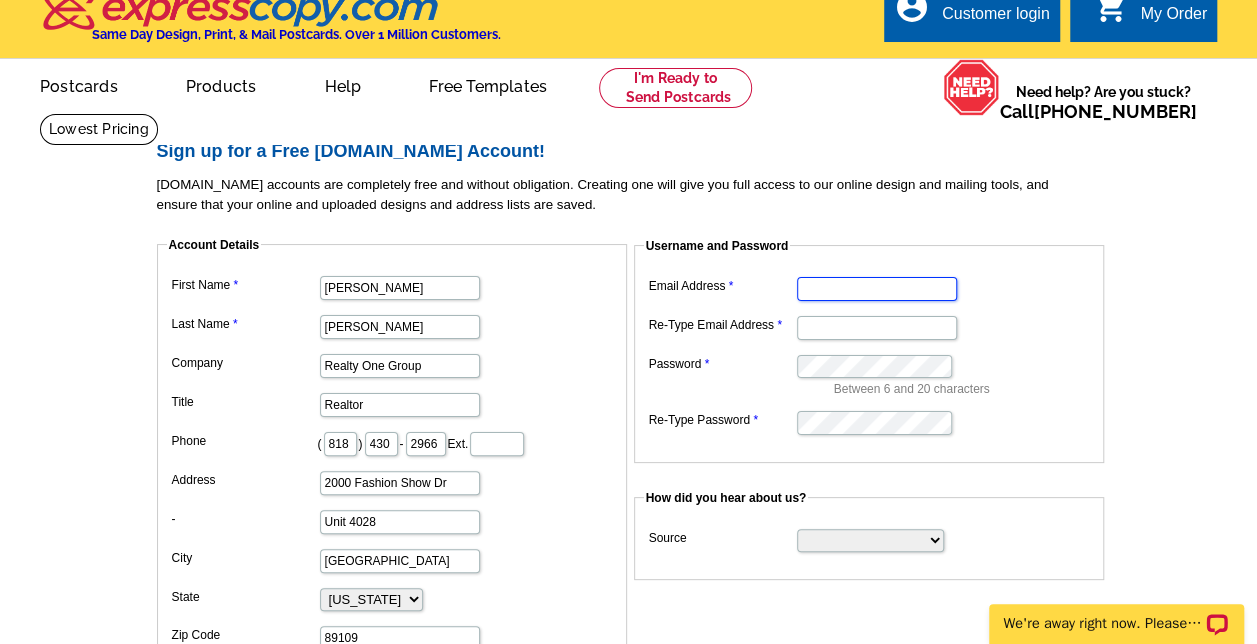 click on "Email Address" at bounding box center (877, 289) 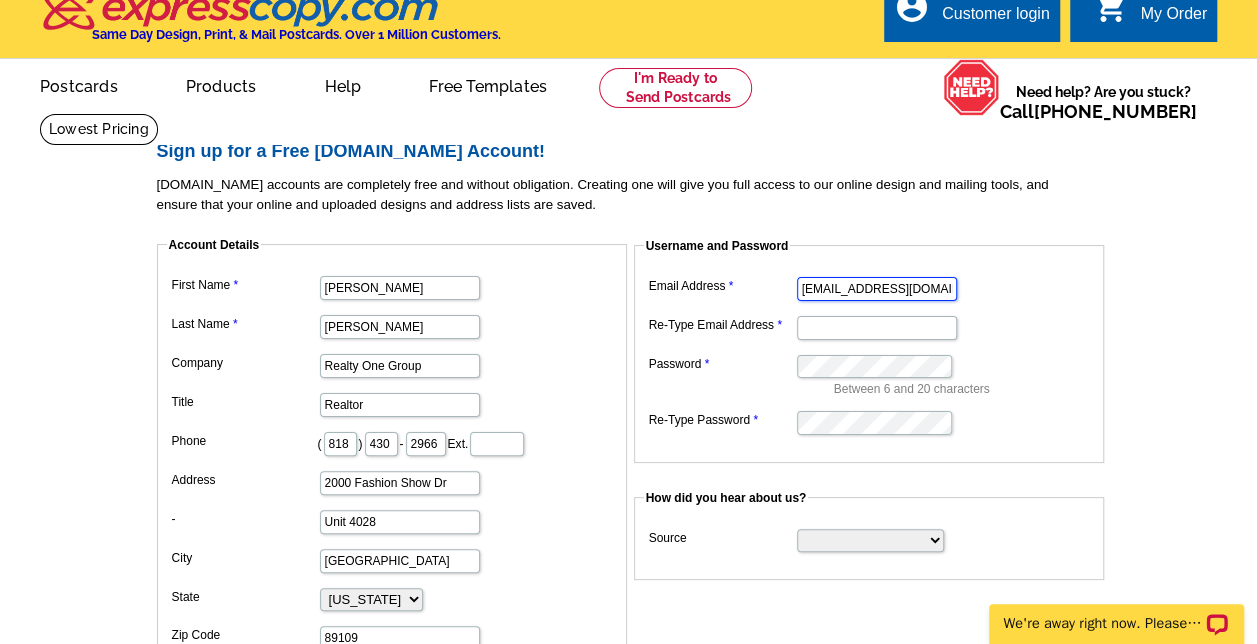 scroll, scrollTop: 0, scrollLeft: 17, axis: horizontal 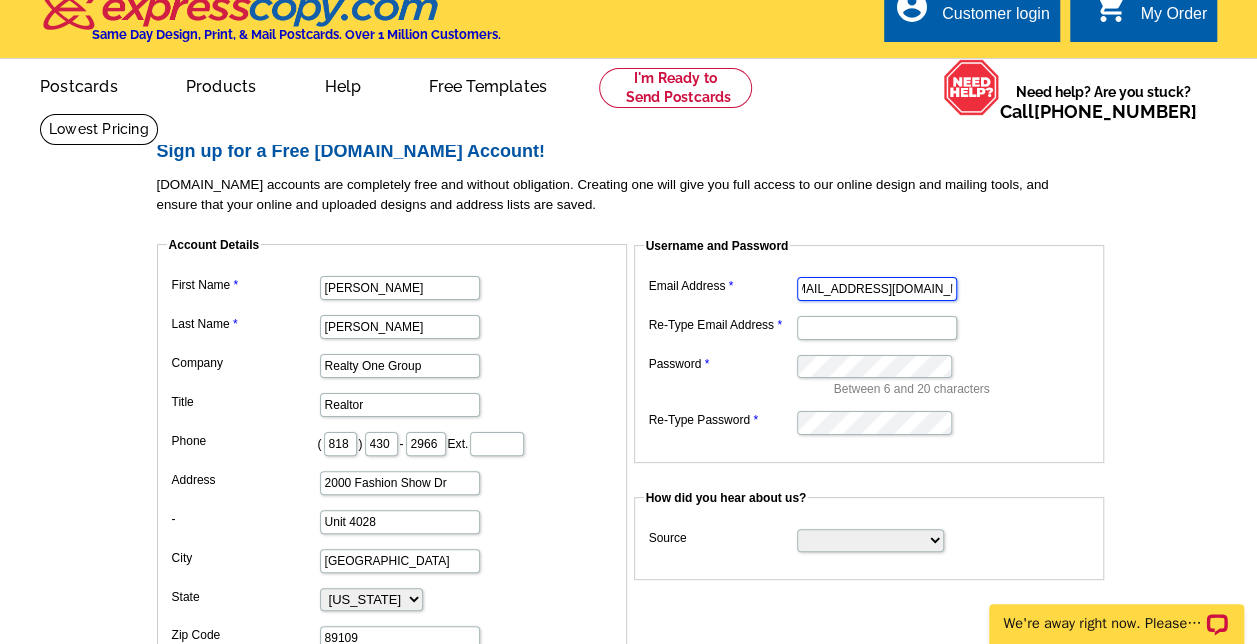 type on "lizfenleyproperties@gmail.com" 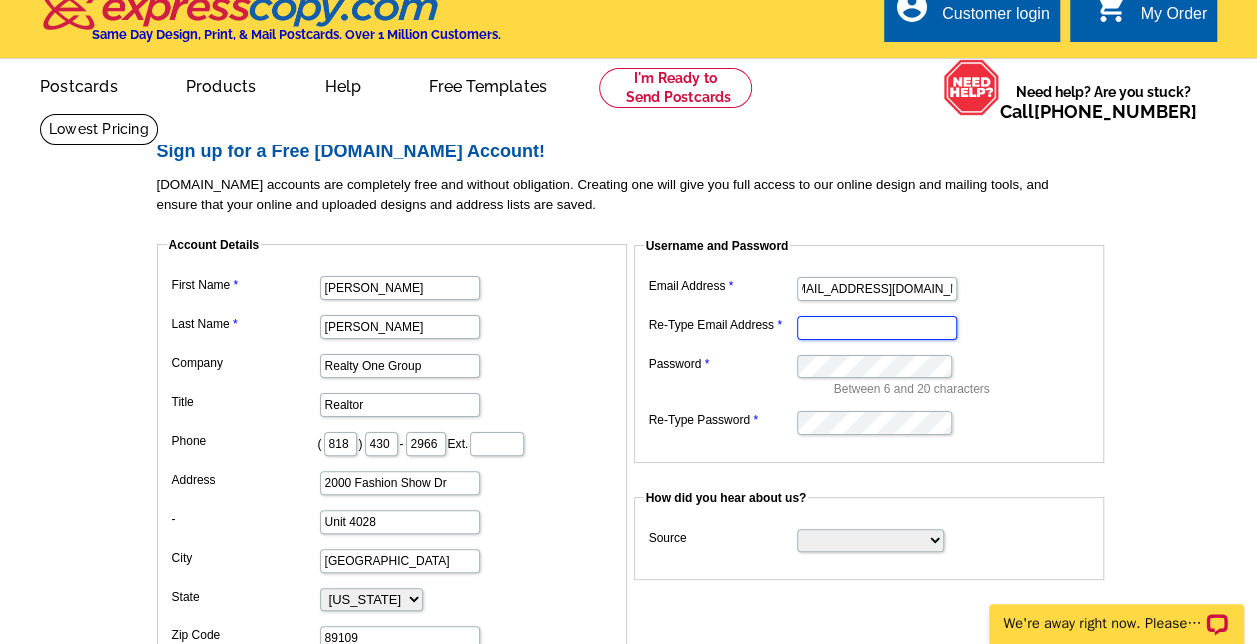 scroll, scrollTop: 0, scrollLeft: 0, axis: both 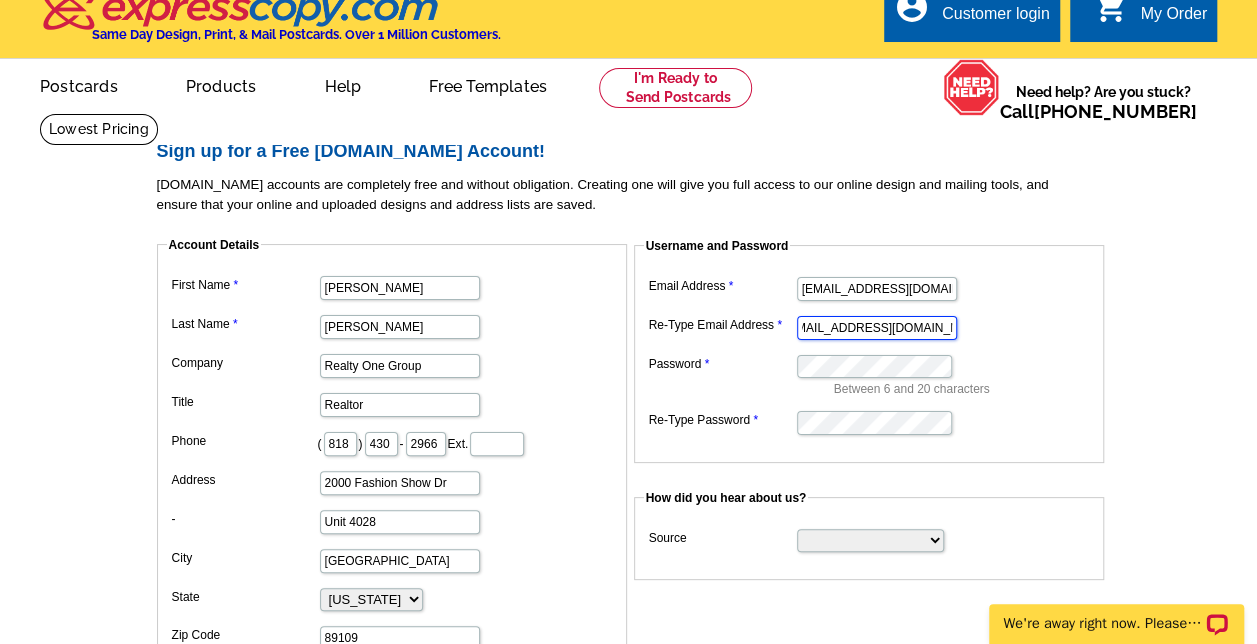 type on "lizfenleyproperties@gmail.com" 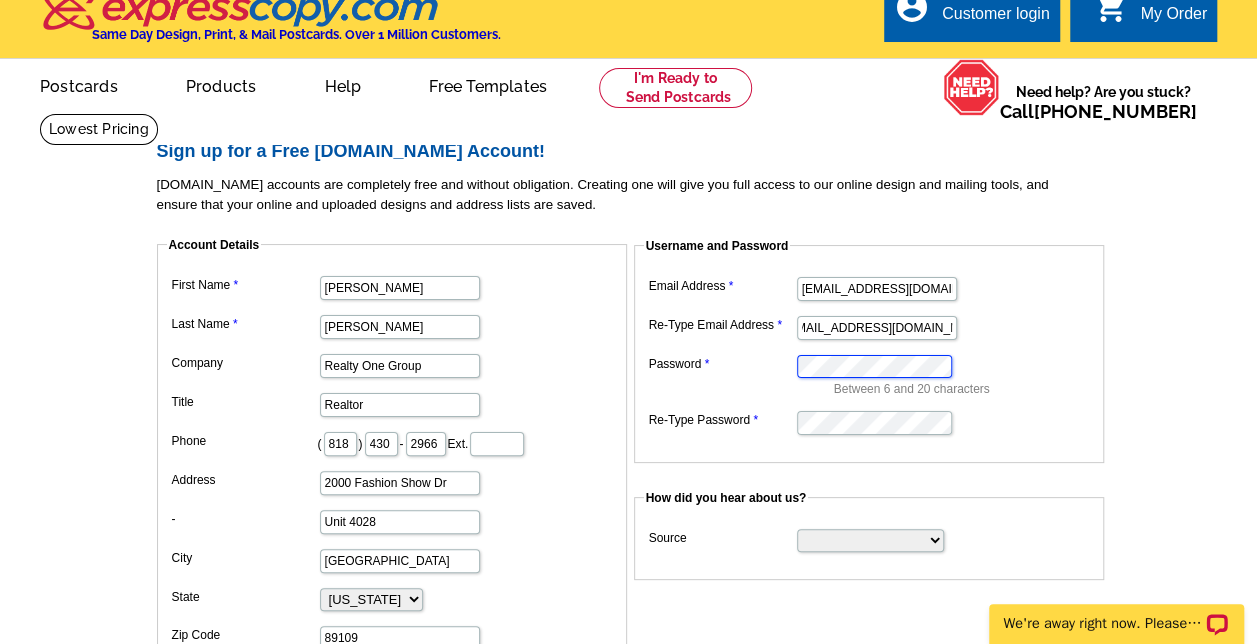 scroll, scrollTop: 0, scrollLeft: 0, axis: both 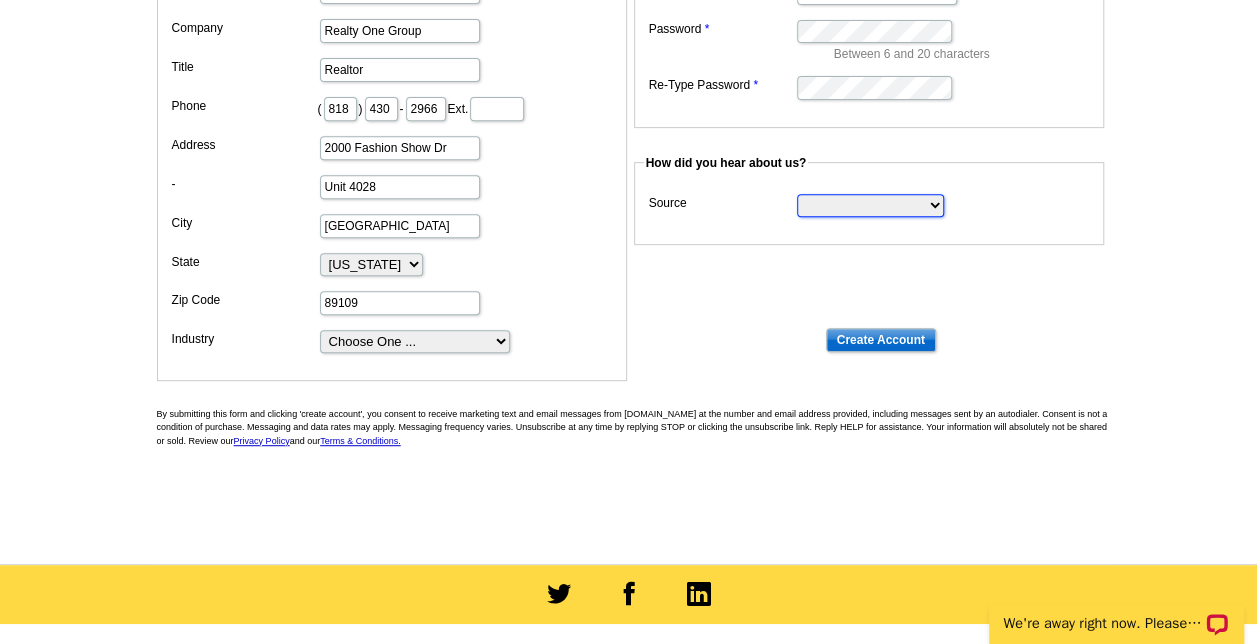 click on "Search Engine
Television Ad
Direct Mail Postcard
Email
Referred by a friend
Other" at bounding box center [870, 205] 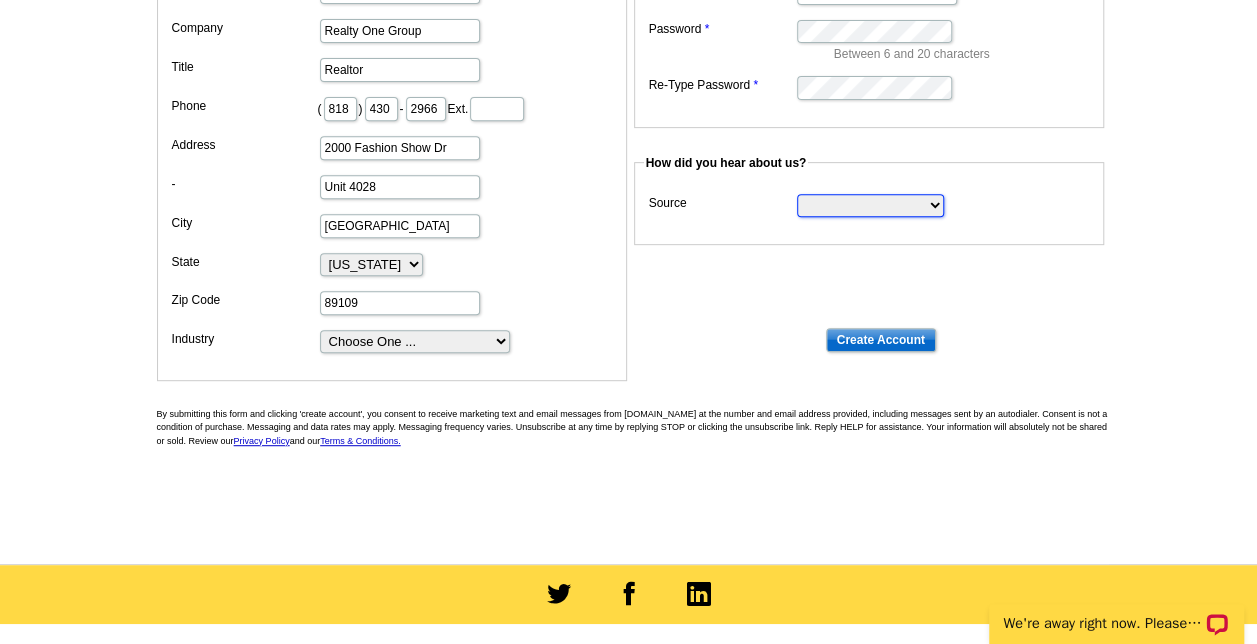 select on "email" 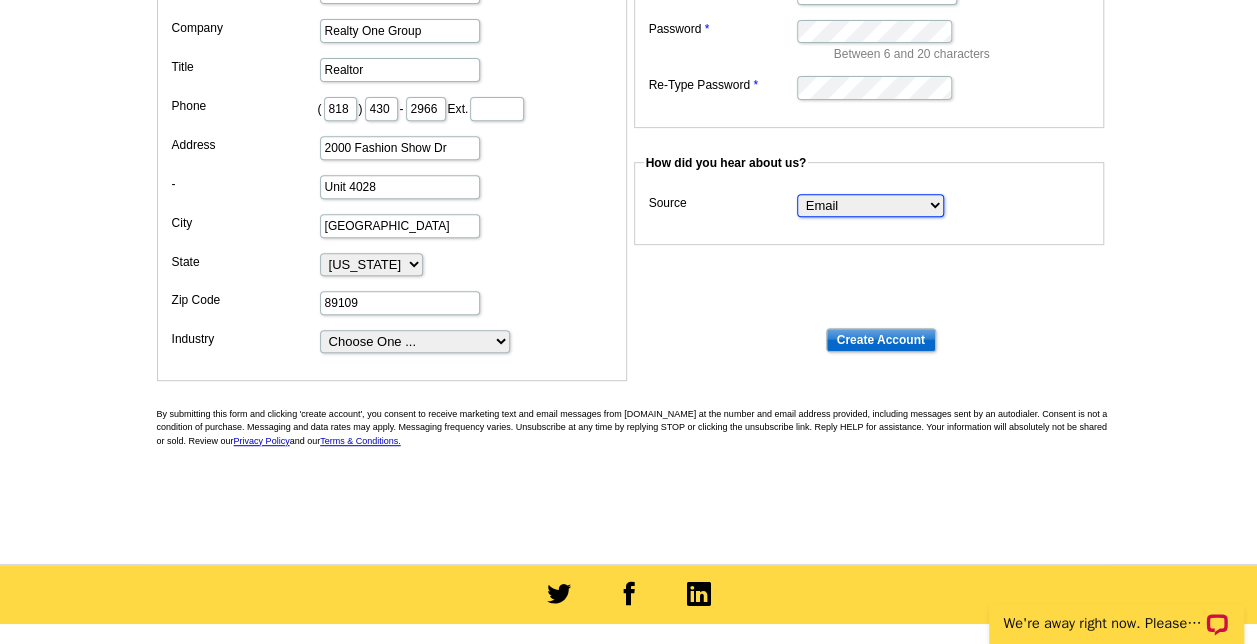 click on "Search Engine
Television Ad
Direct Mail Postcard
Email
Referred by a friend
Other" at bounding box center (870, 205) 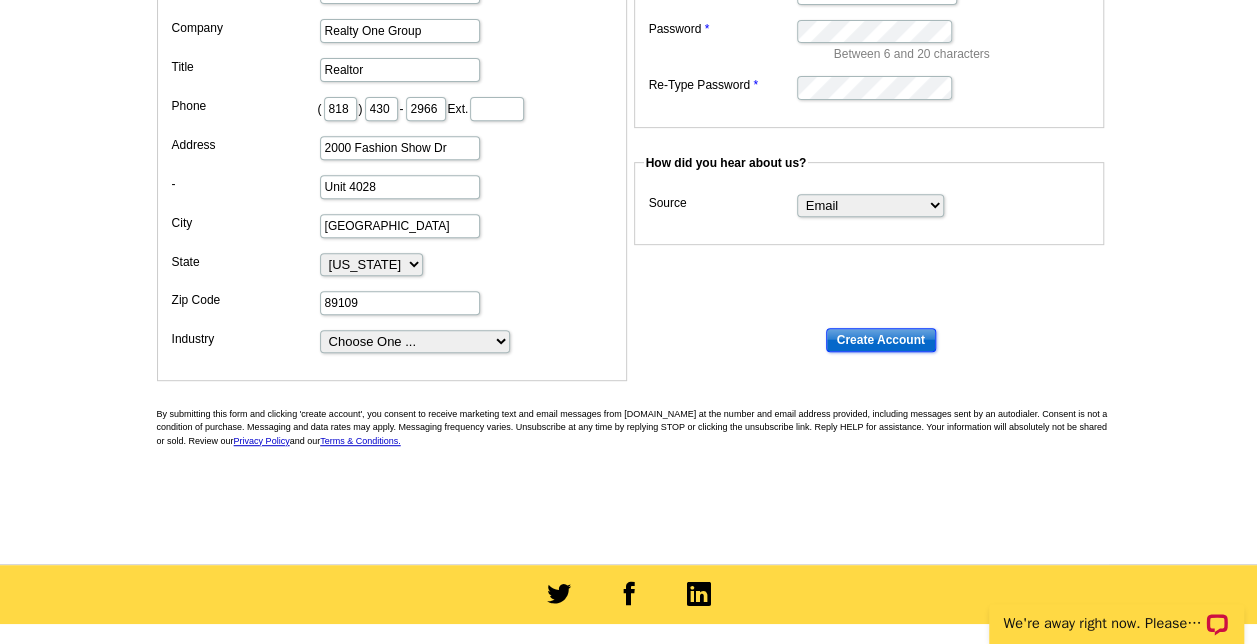 click on "Create Account" at bounding box center (881, 340) 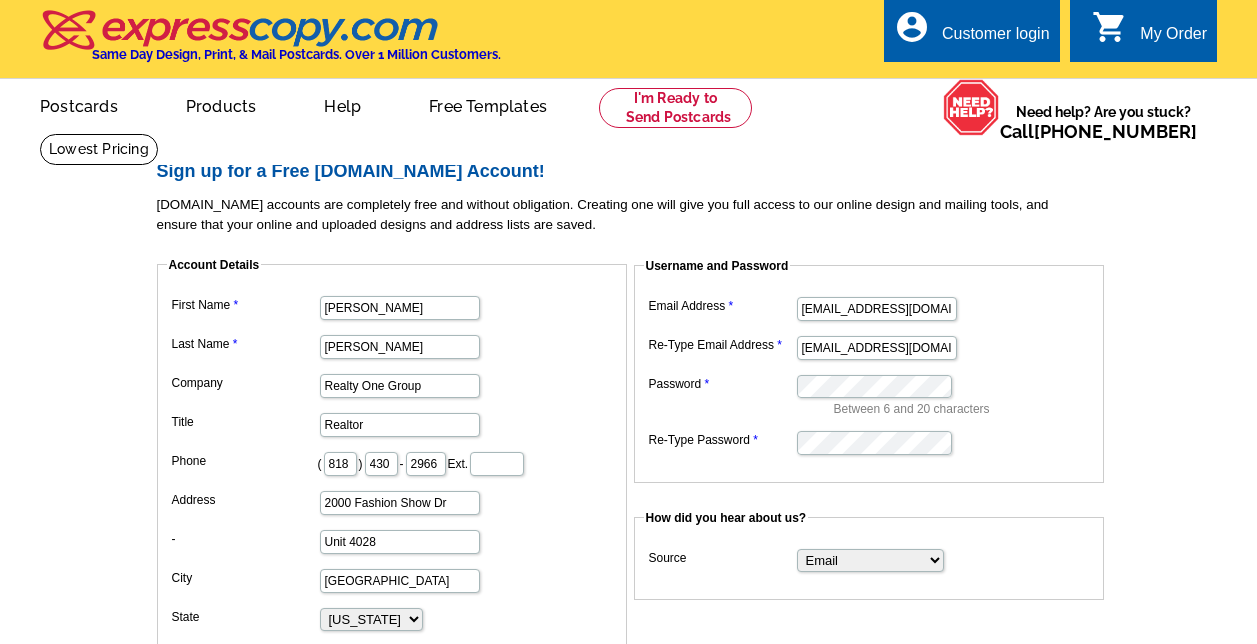 scroll, scrollTop: 0, scrollLeft: 0, axis: both 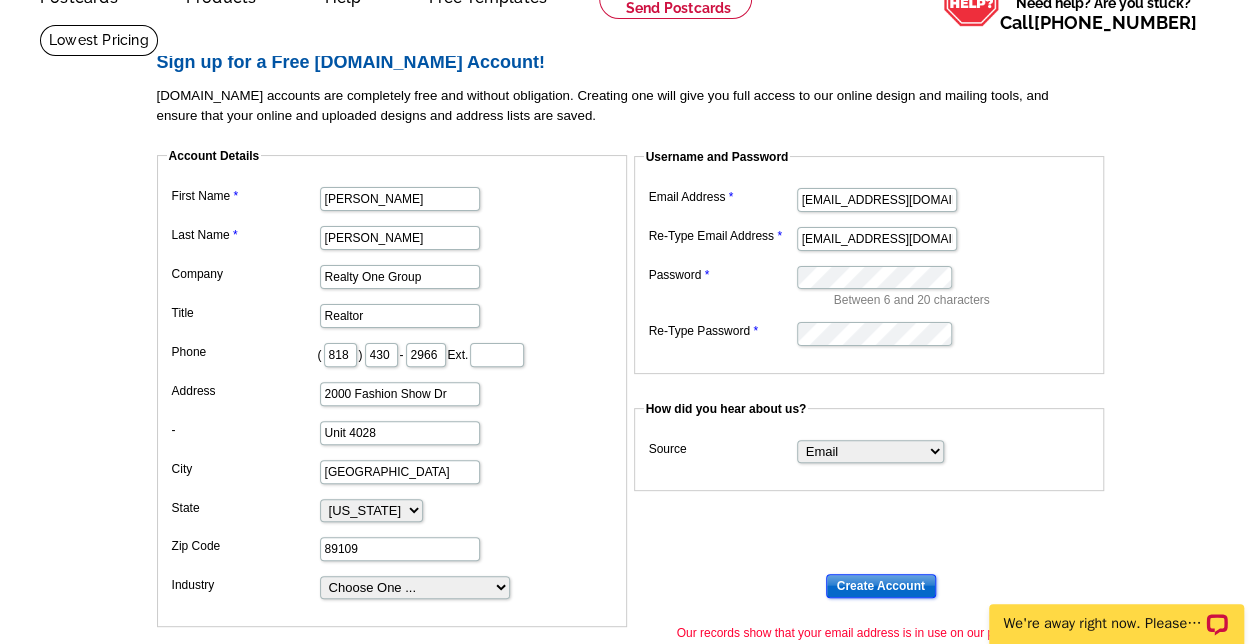 click on "Create Account" at bounding box center [881, 586] 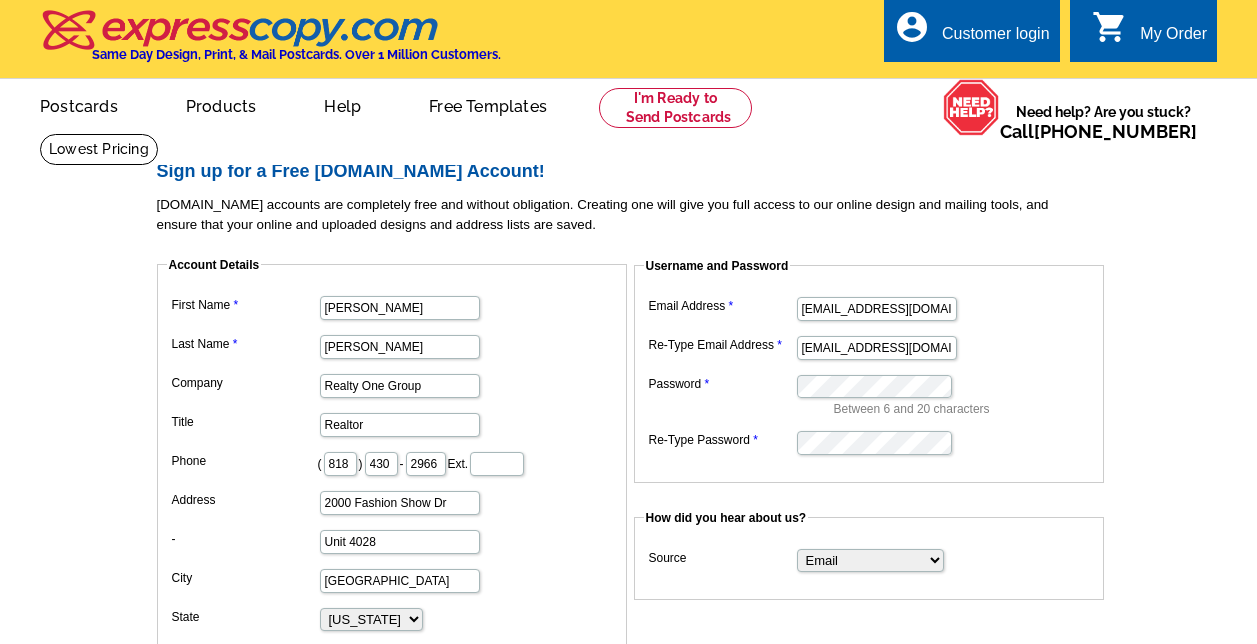 scroll, scrollTop: 0, scrollLeft: 0, axis: both 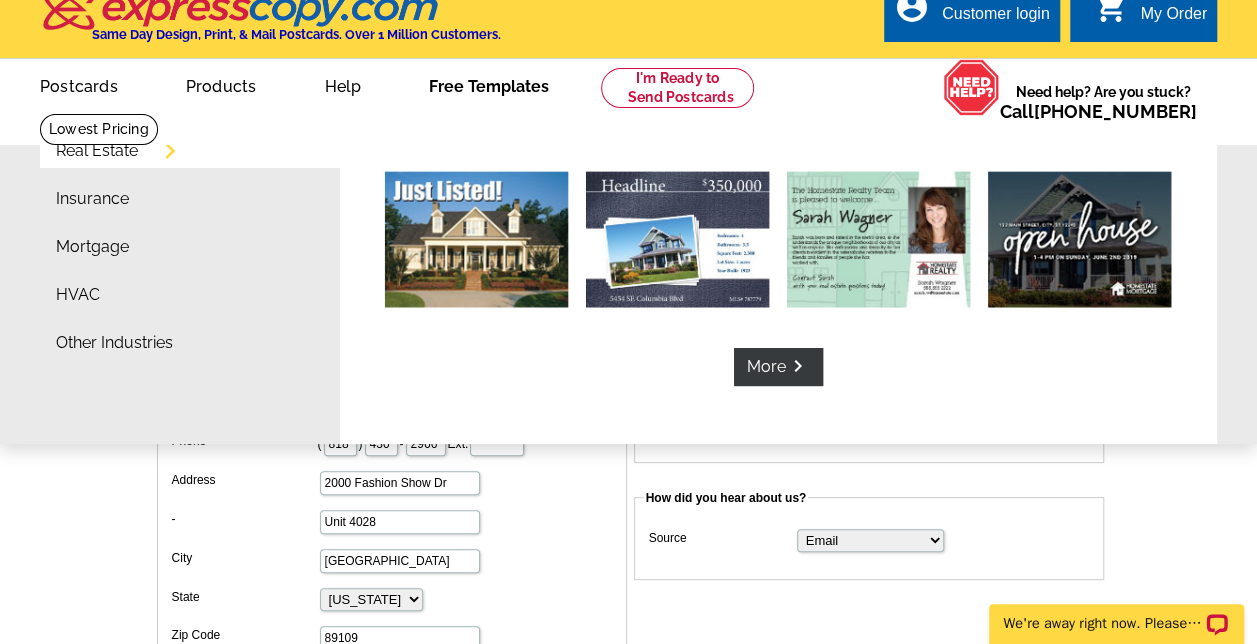 click on "Free Templates" at bounding box center (489, 84) 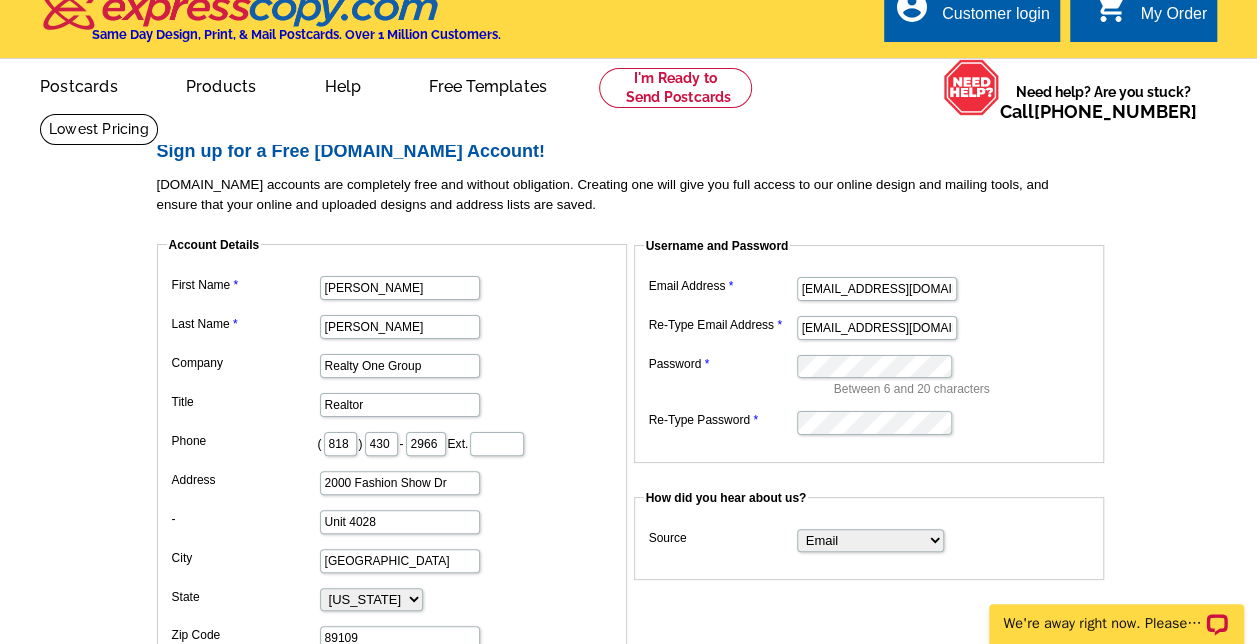 click on "Free Templates" at bounding box center (488, 84) 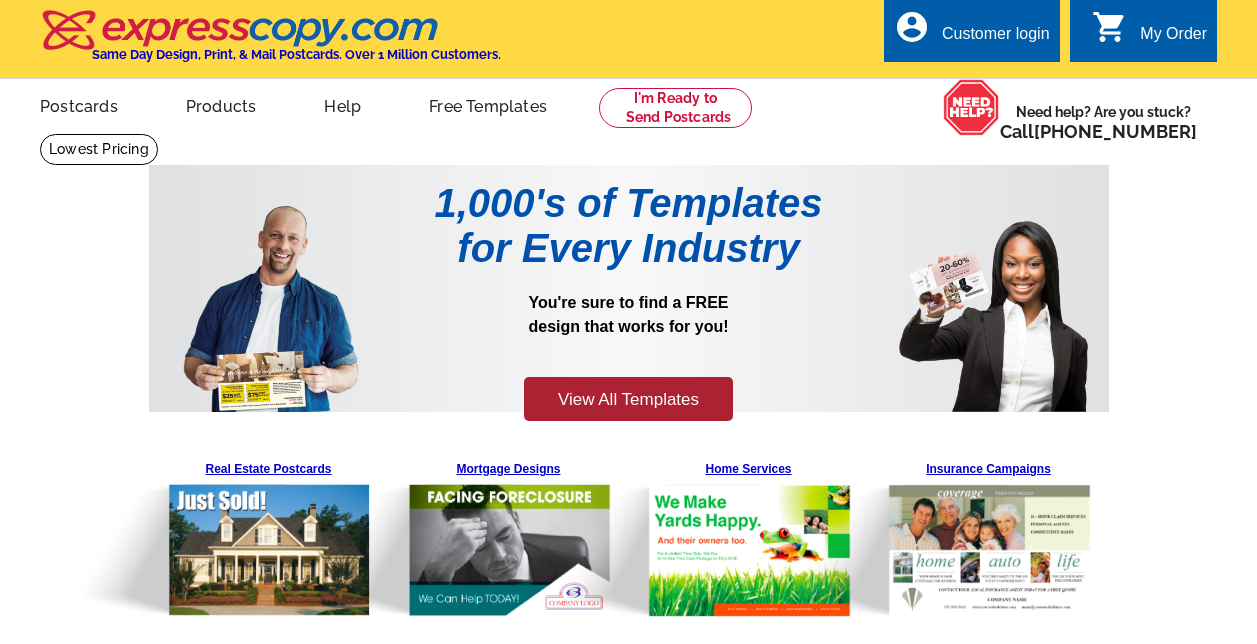 scroll, scrollTop: 0, scrollLeft: 0, axis: both 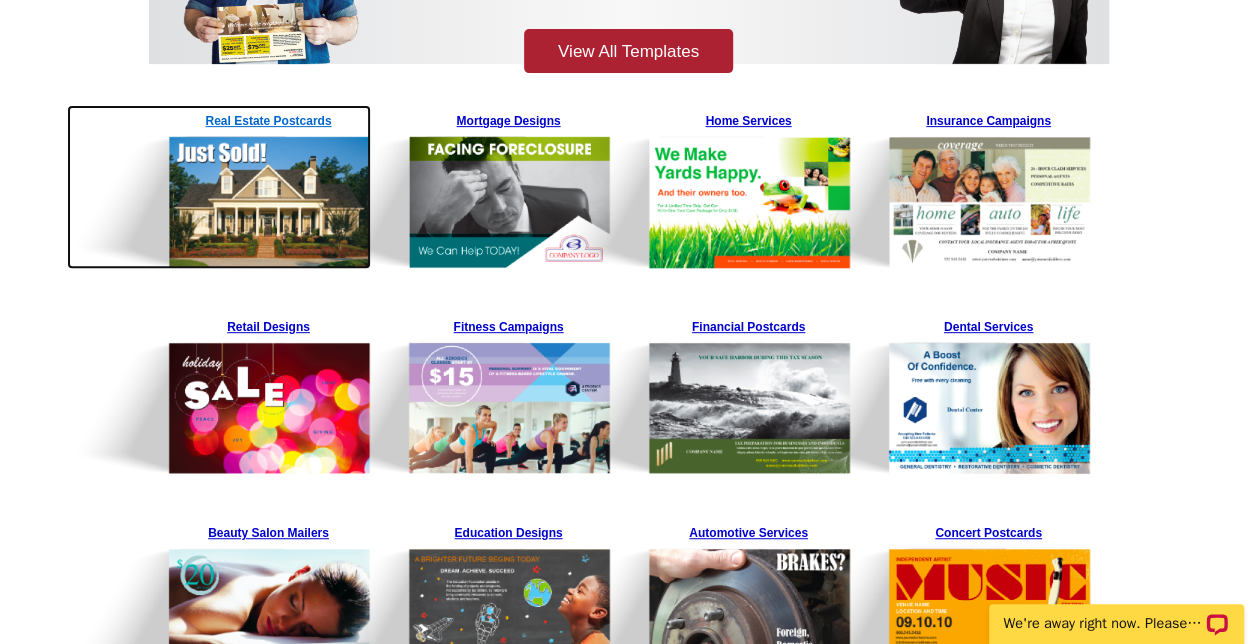 click at bounding box center (219, 187) 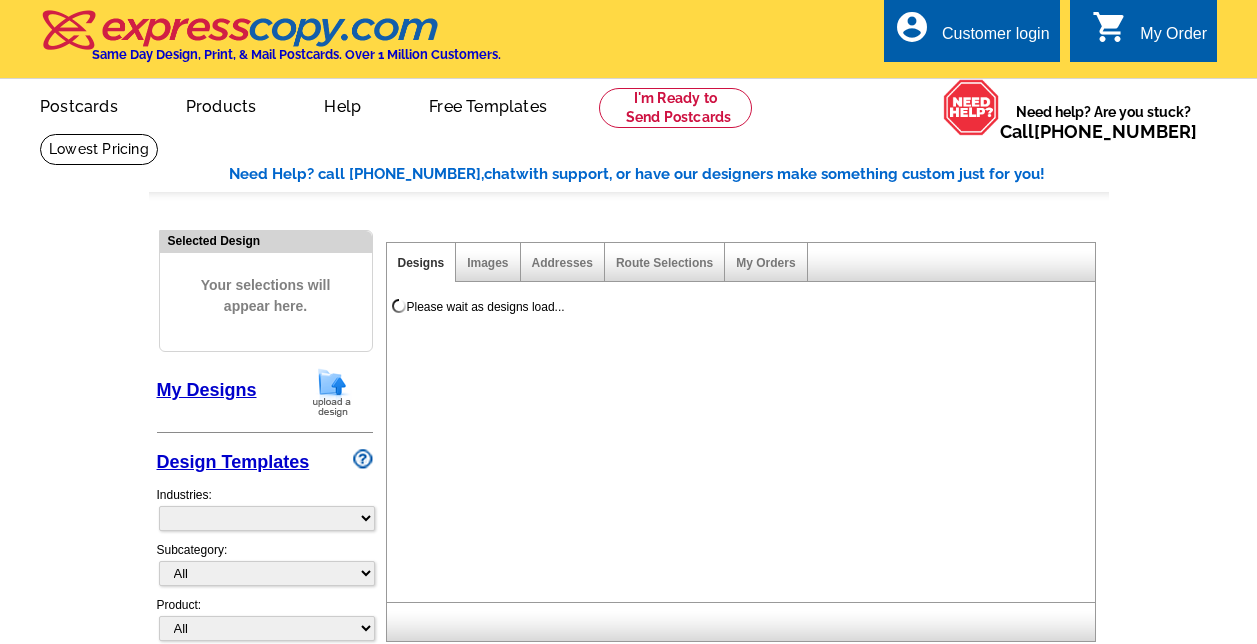 scroll, scrollTop: 0, scrollLeft: 0, axis: both 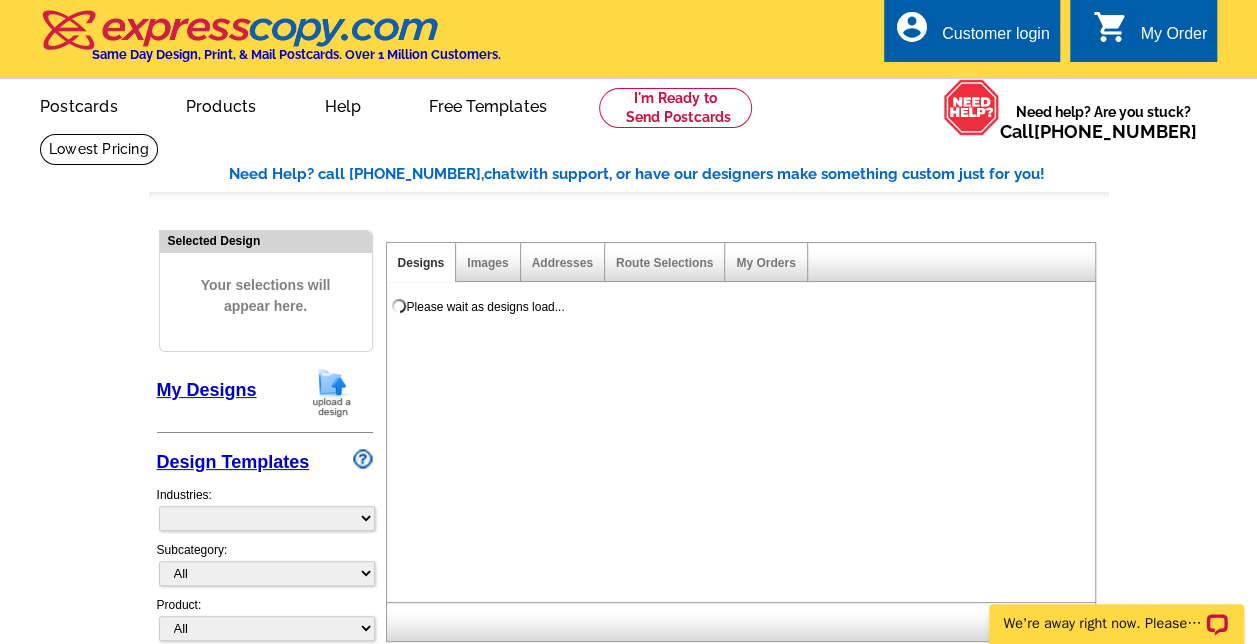 select on "785" 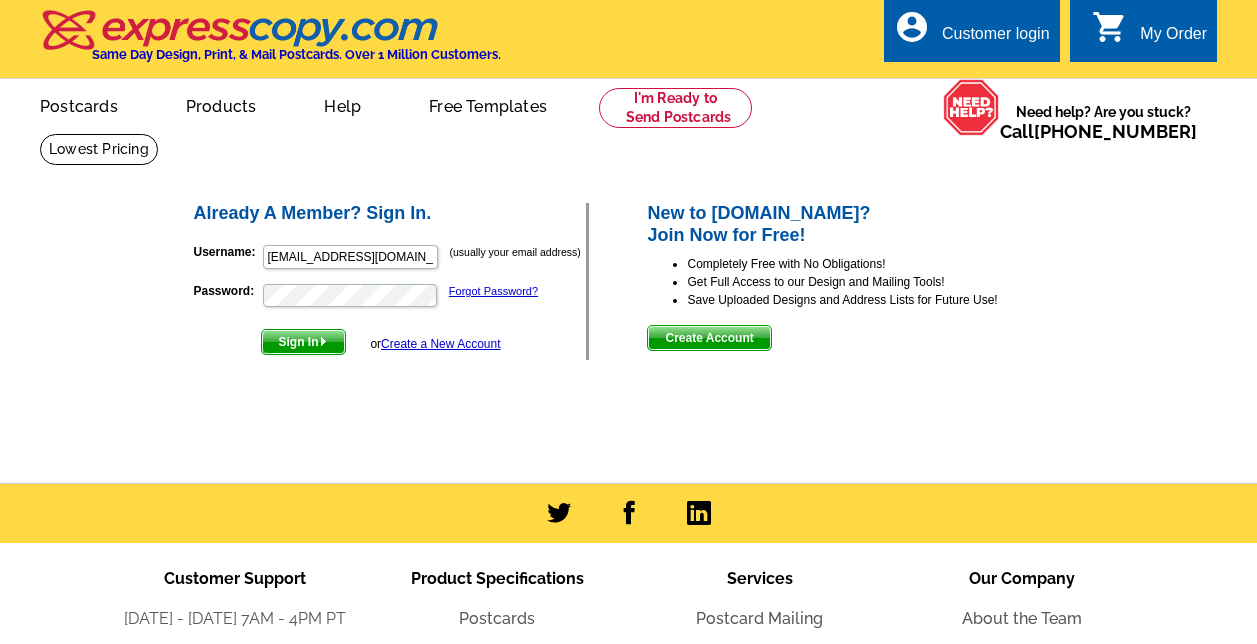 scroll, scrollTop: 0, scrollLeft: 0, axis: both 